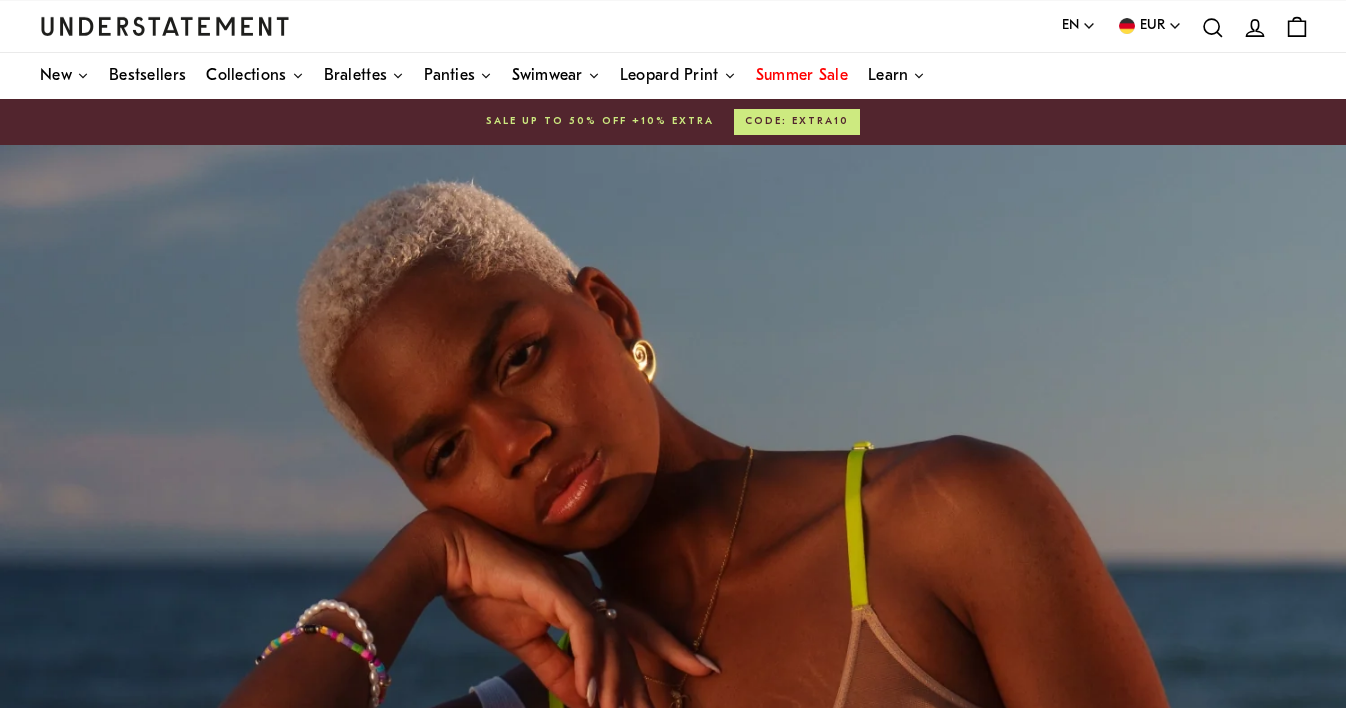 scroll, scrollTop: 0, scrollLeft: 0, axis: both 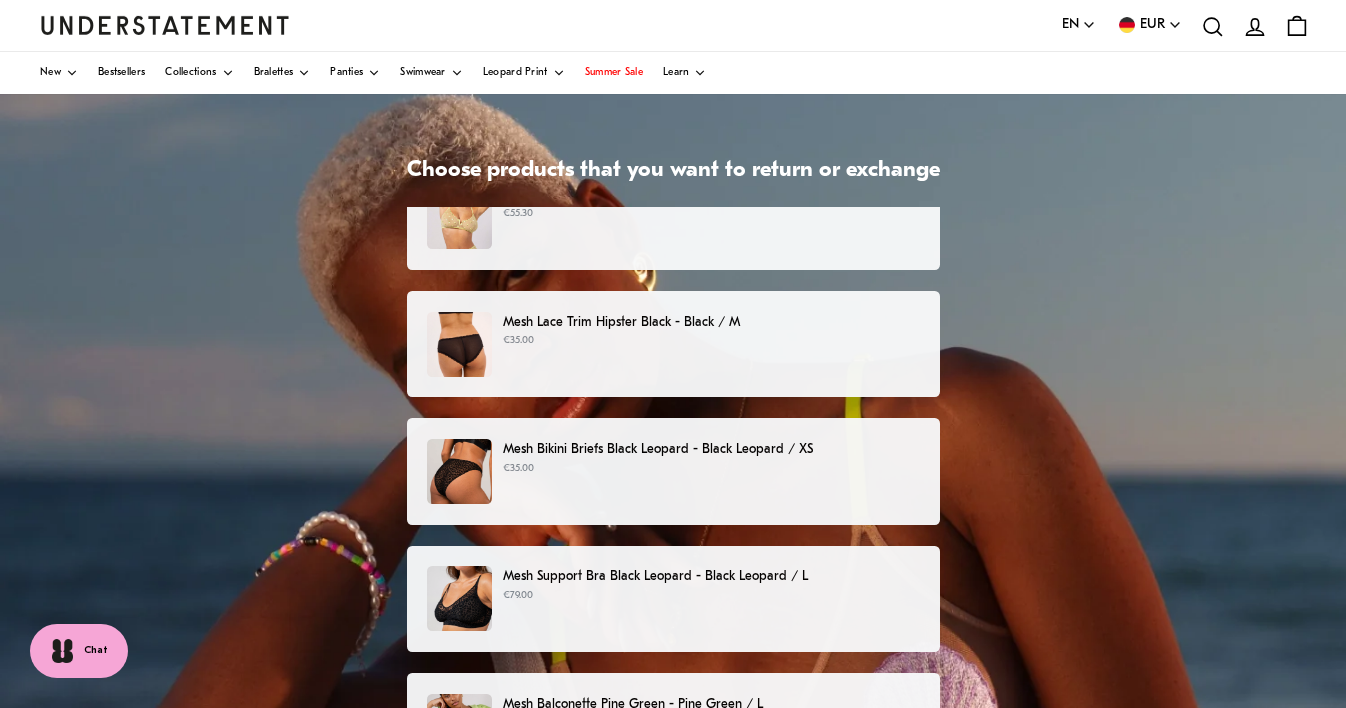 click on "Mesh Bikini Briefs Black Leopard - Black Leopard / XS €35.00" at bounding box center (672, 471) 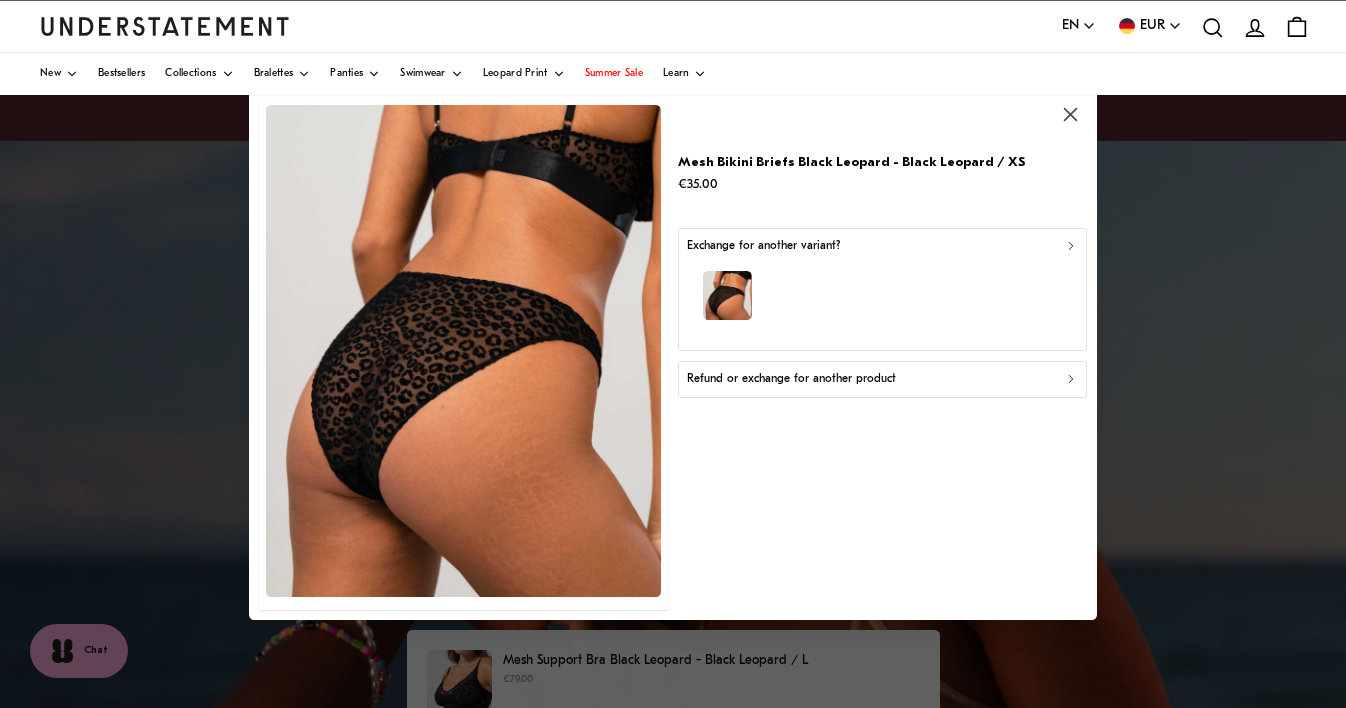 click 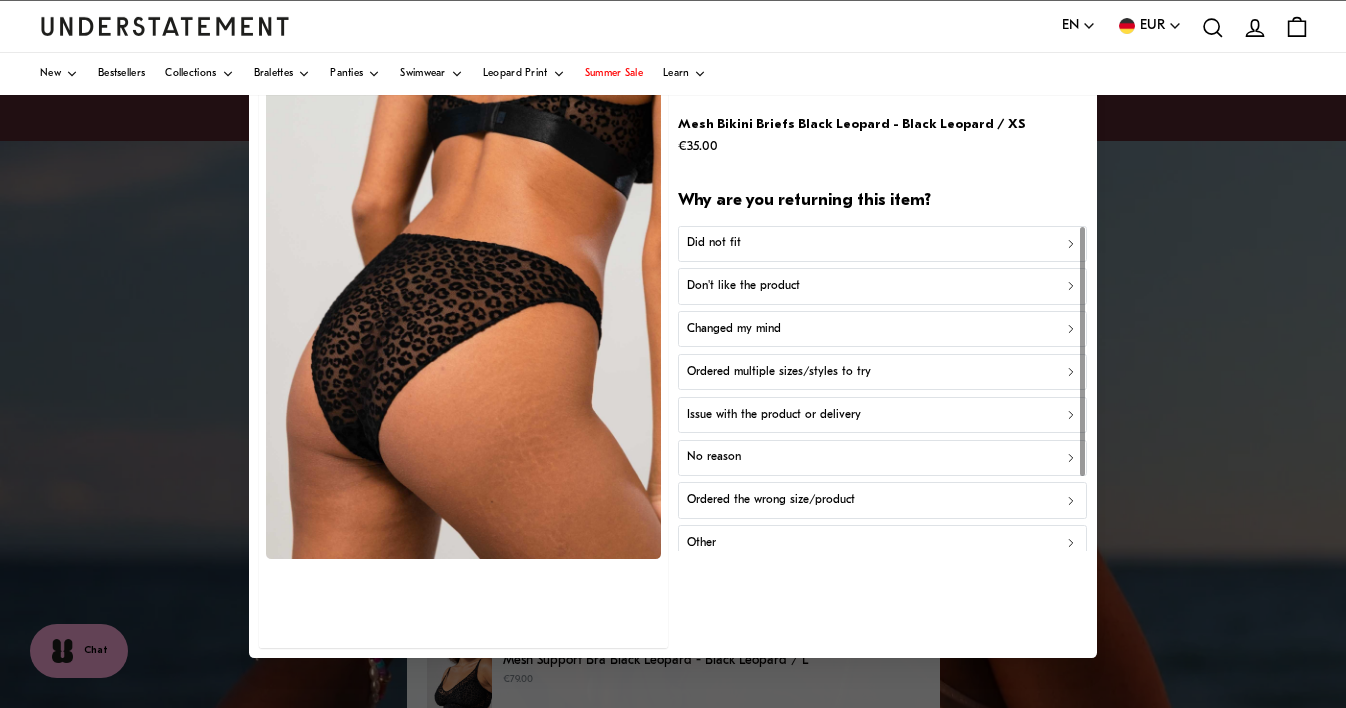 click 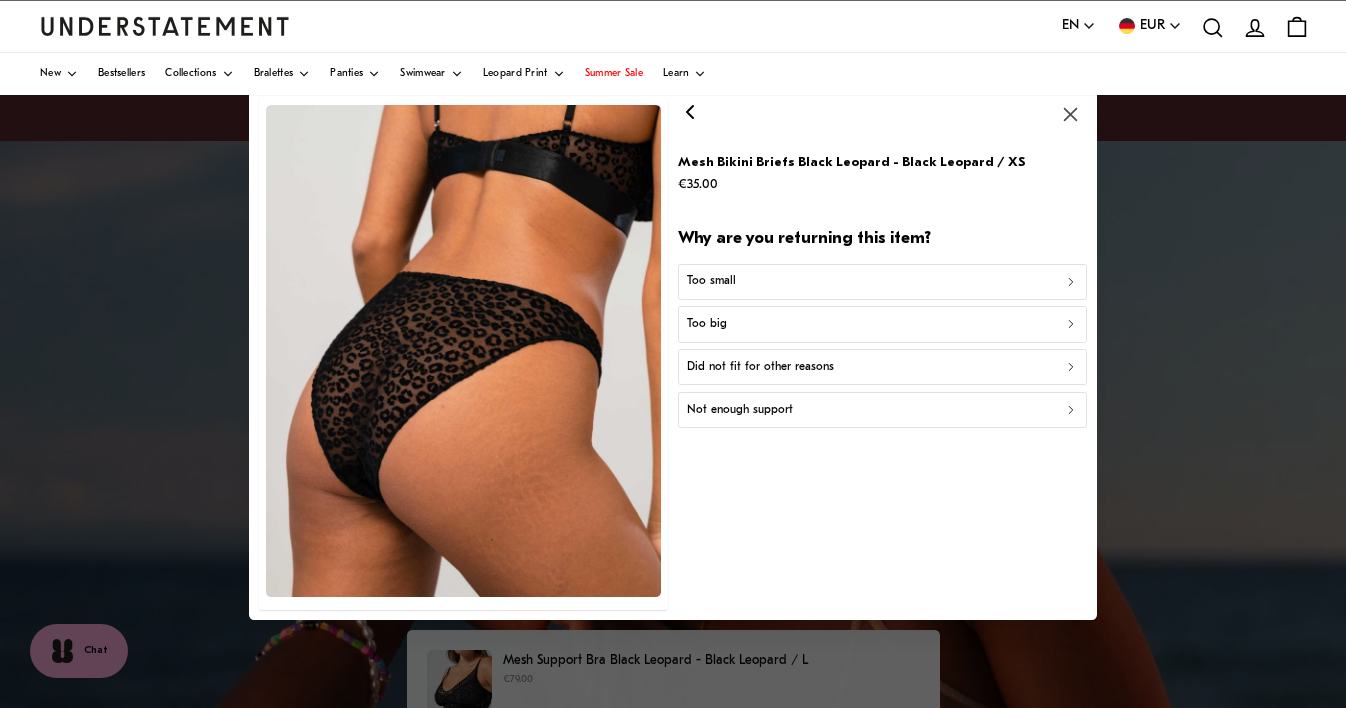click on "Too small" at bounding box center (882, 281) 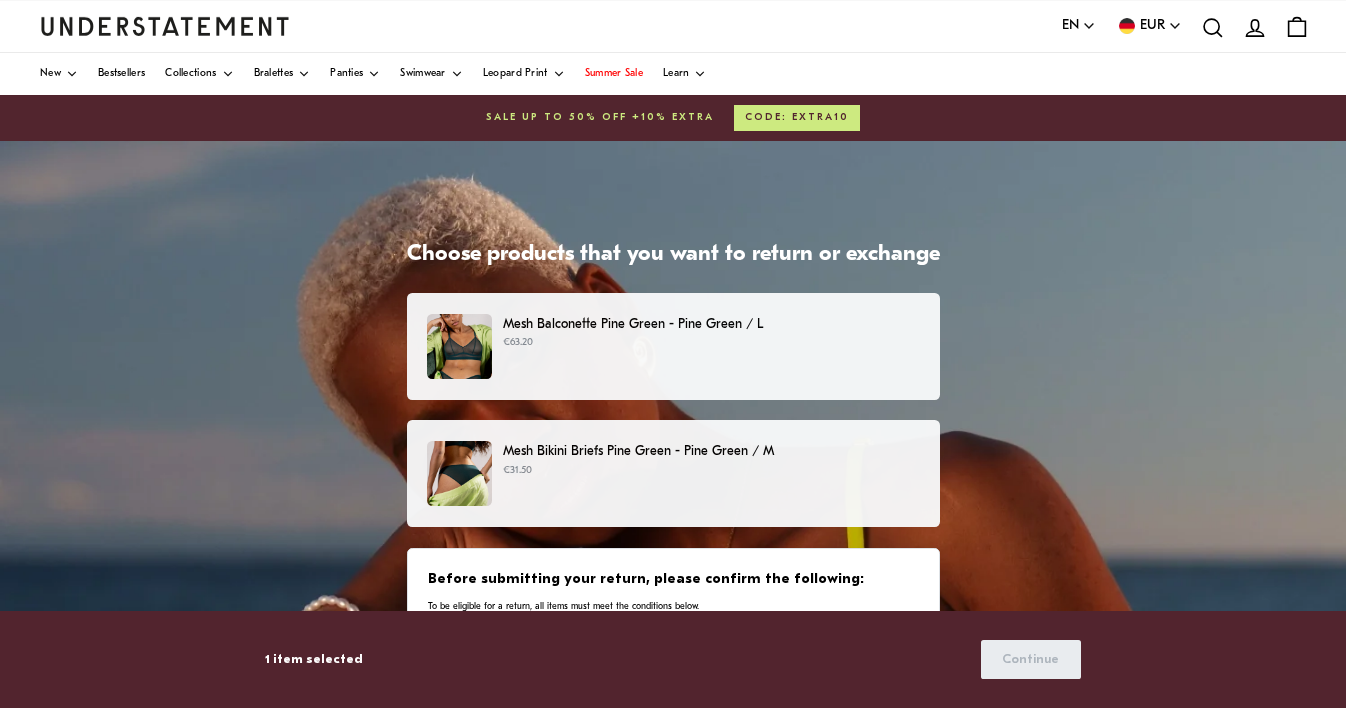 scroll, scrollTop: 806, scrollLeft: 0, axis: vertical 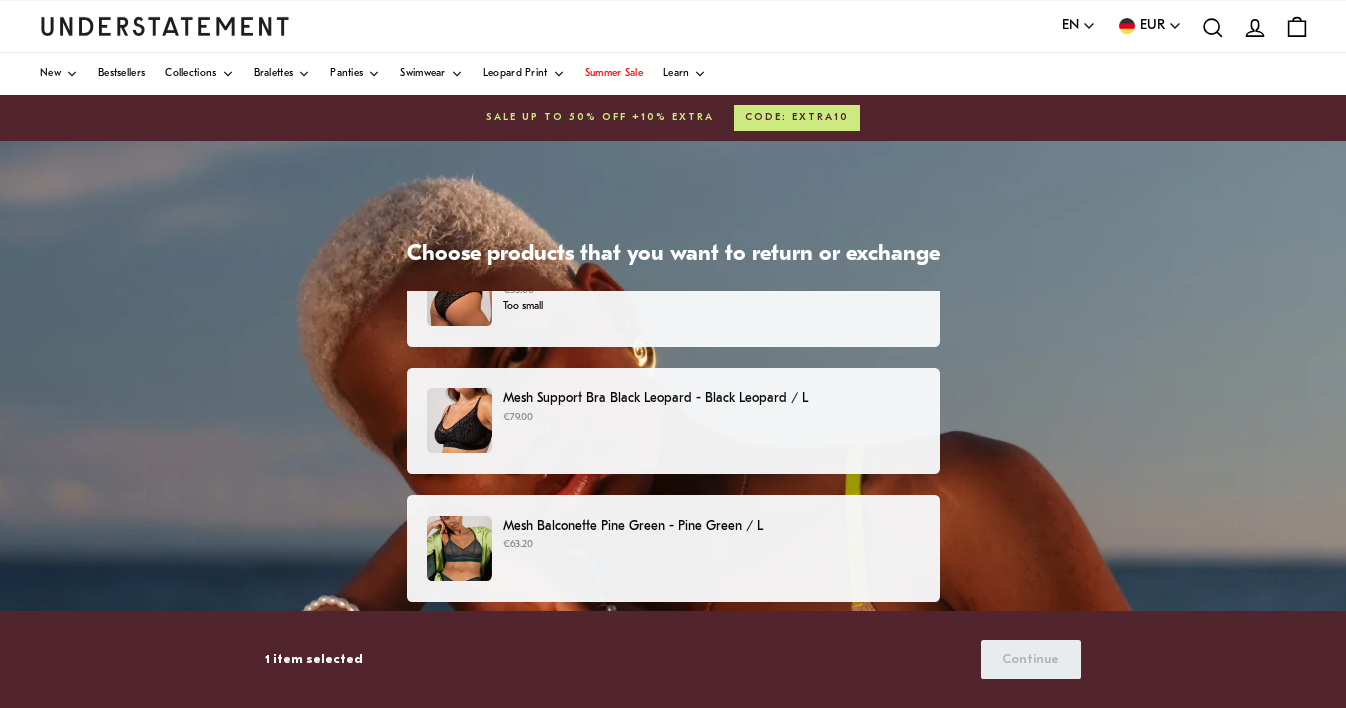 click on "Mesh Support Bra Black Leopard - Black Leopard / L €79.00" at bounding box center [672, 420] 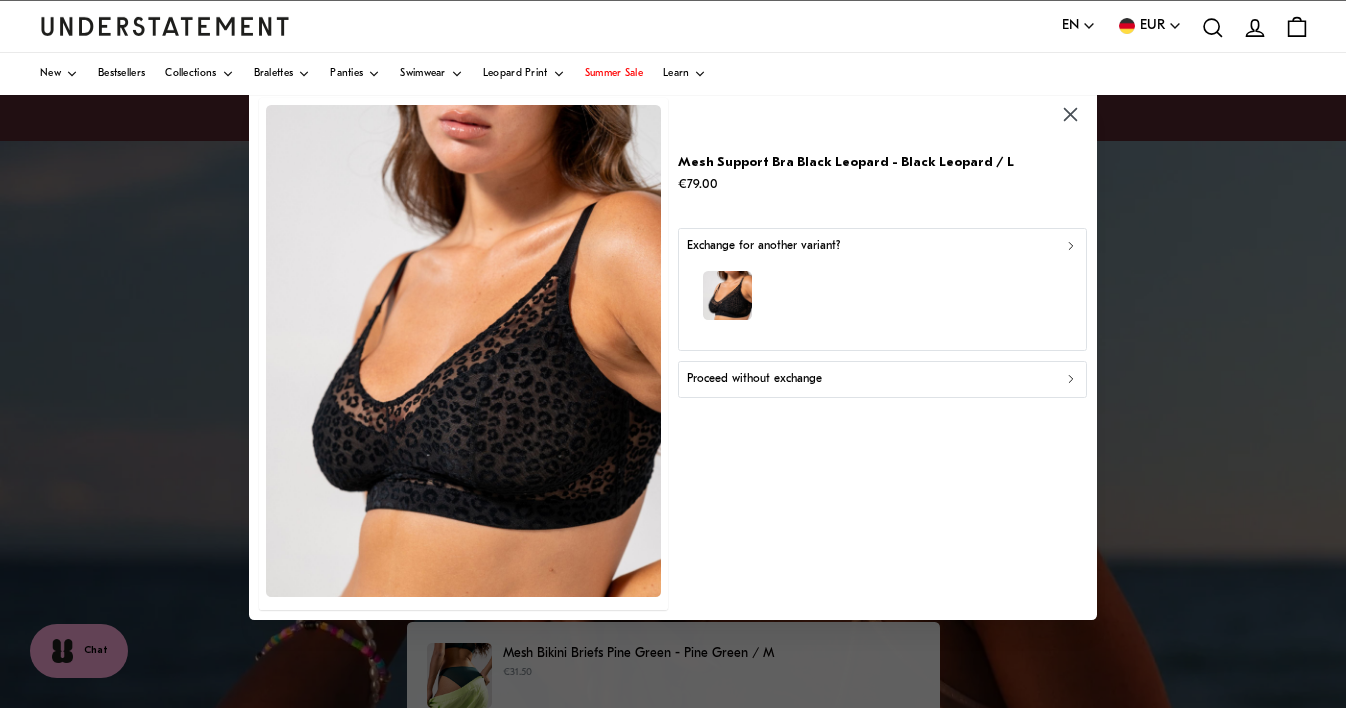 click 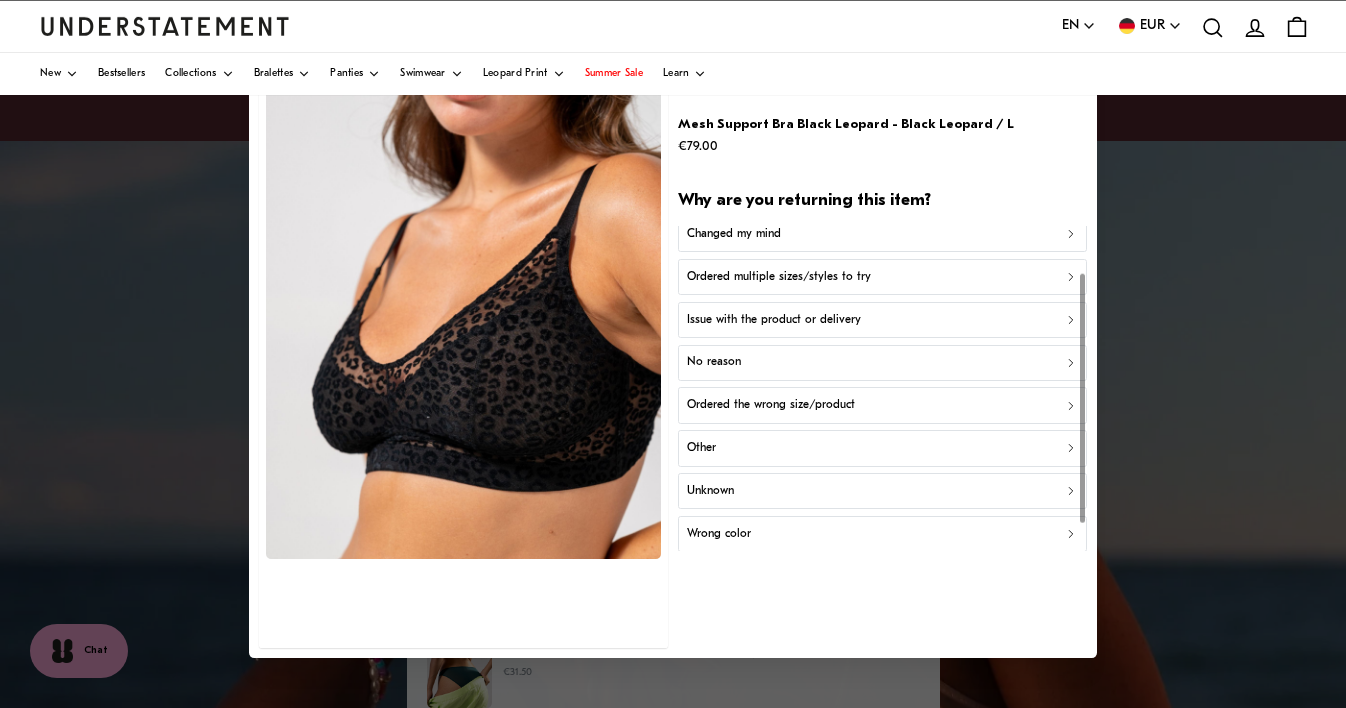 scroll, scrollTop: 96, scrollLeft: 0, axis: vertical 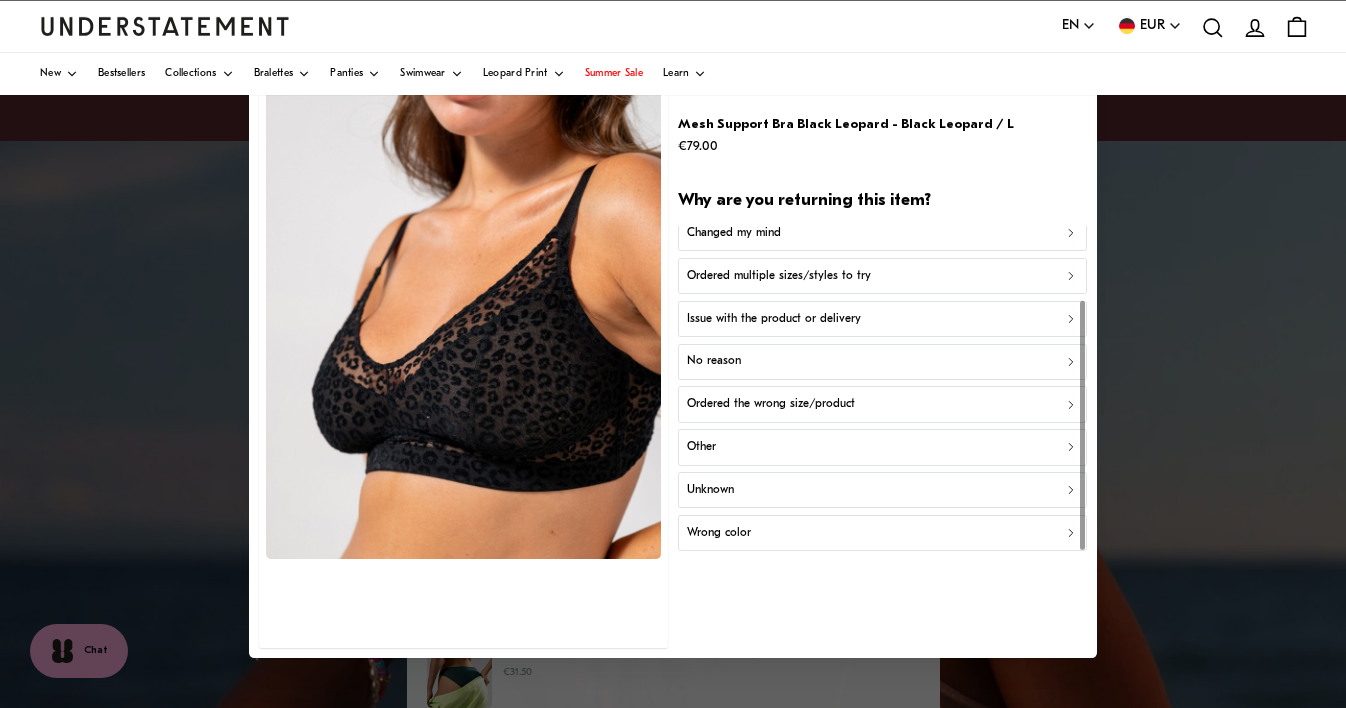 click on "Other" at bounding box center [882, 447] 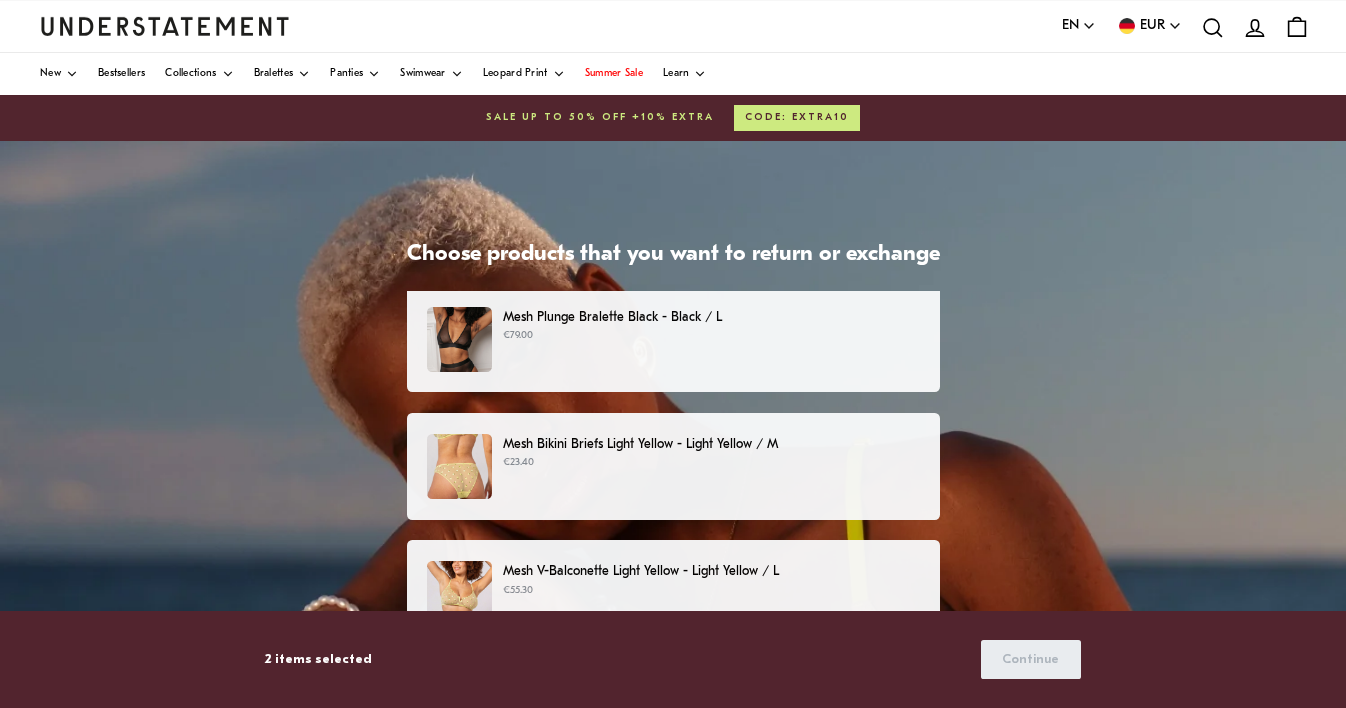 scroll, scrollTop: 0, scrollLeft: 0, axis: both 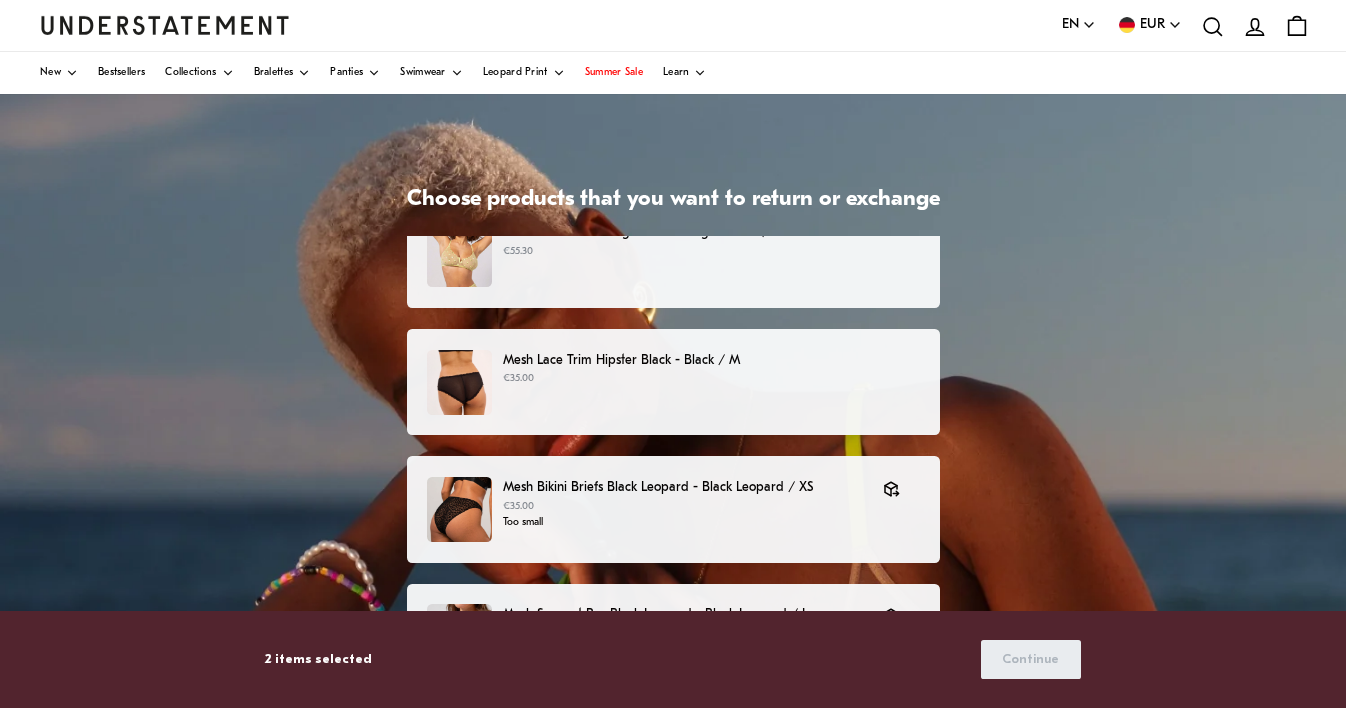 click on "€35.00" at bounding box center [711, 379] 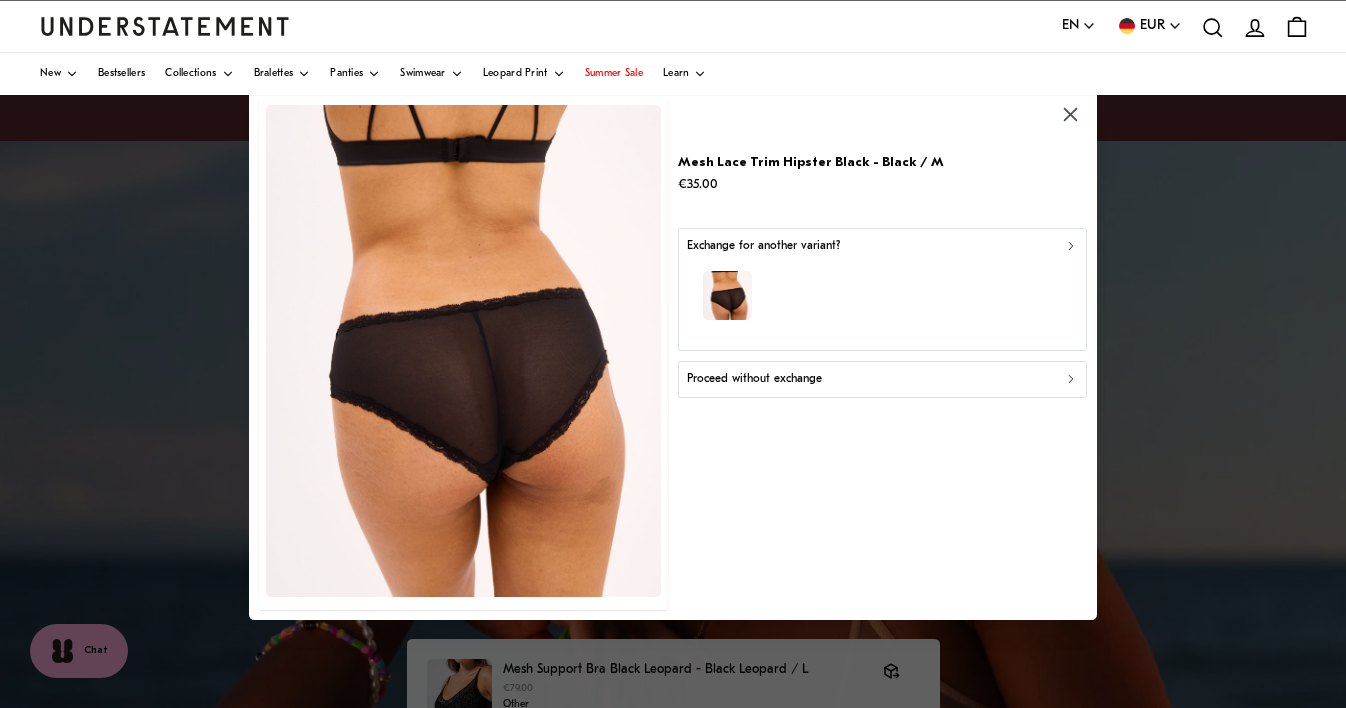 click 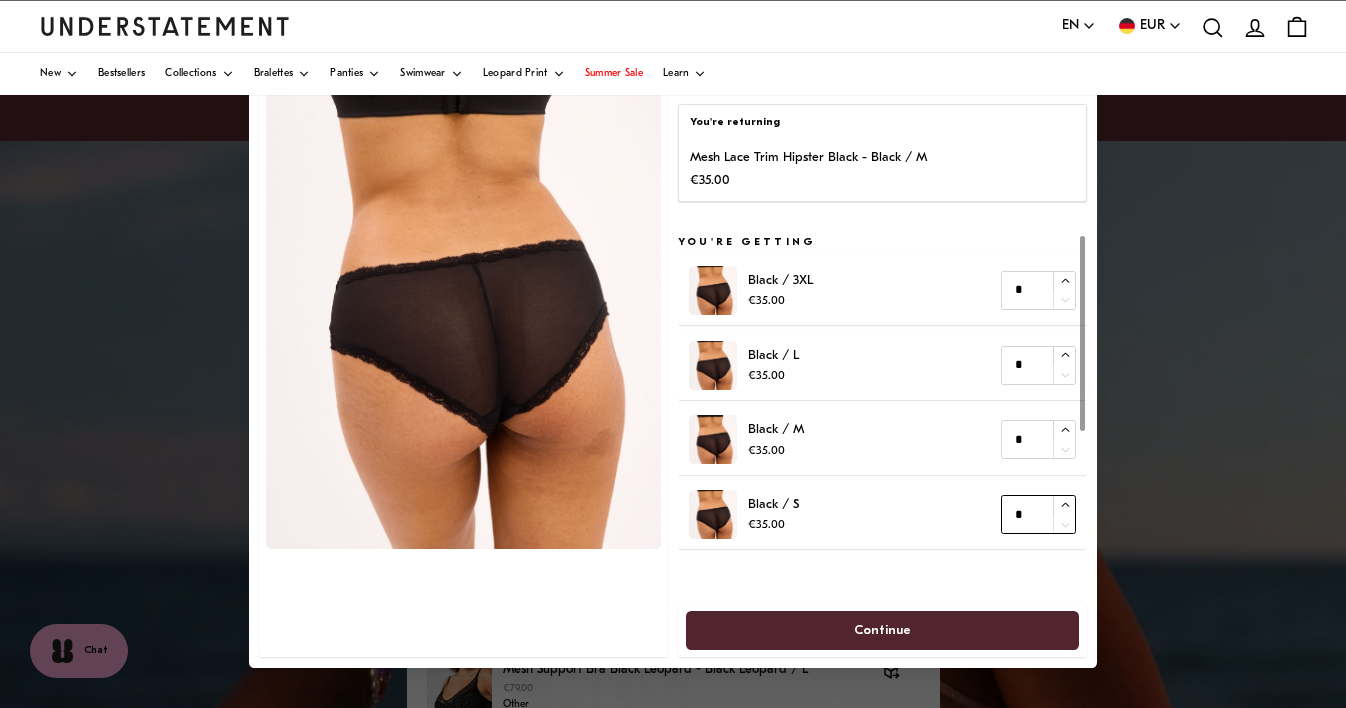 type on "*" 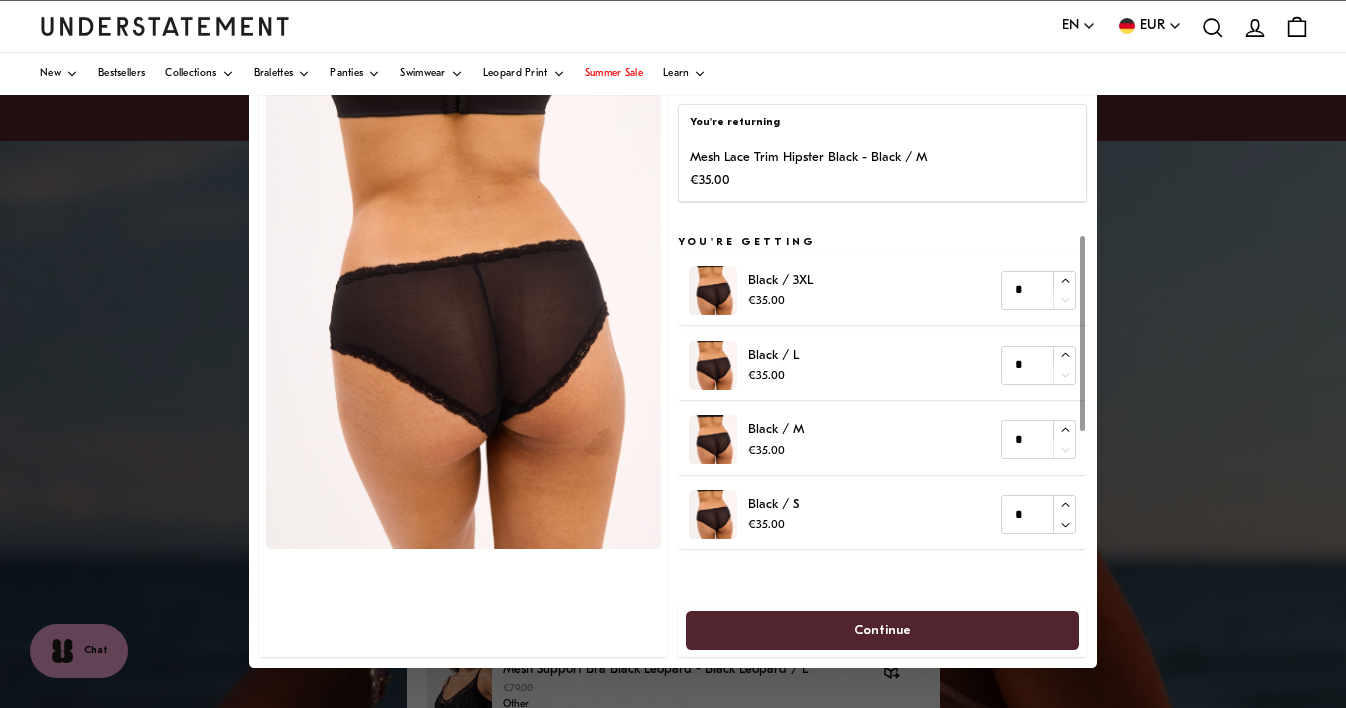 click on "Continue" at bounding box center [882, 630] 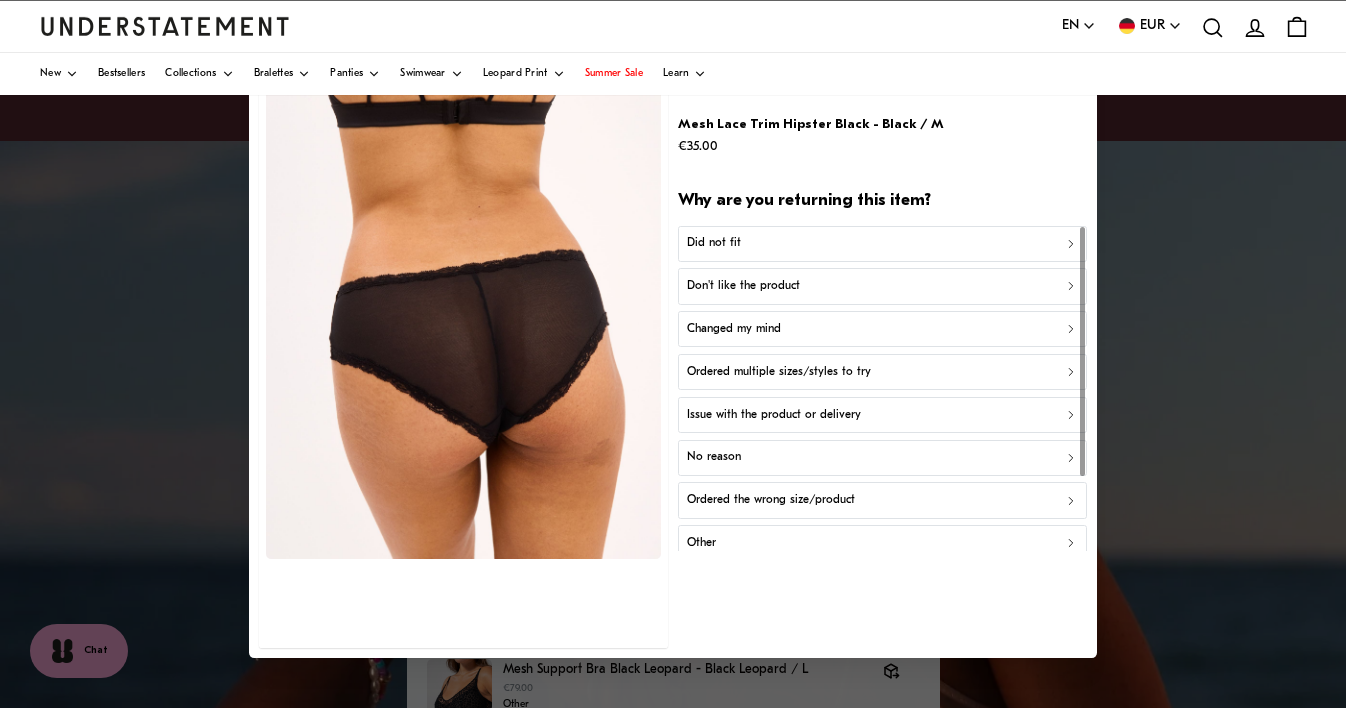 click on "Did not fit" at bounding box center (882, 243) 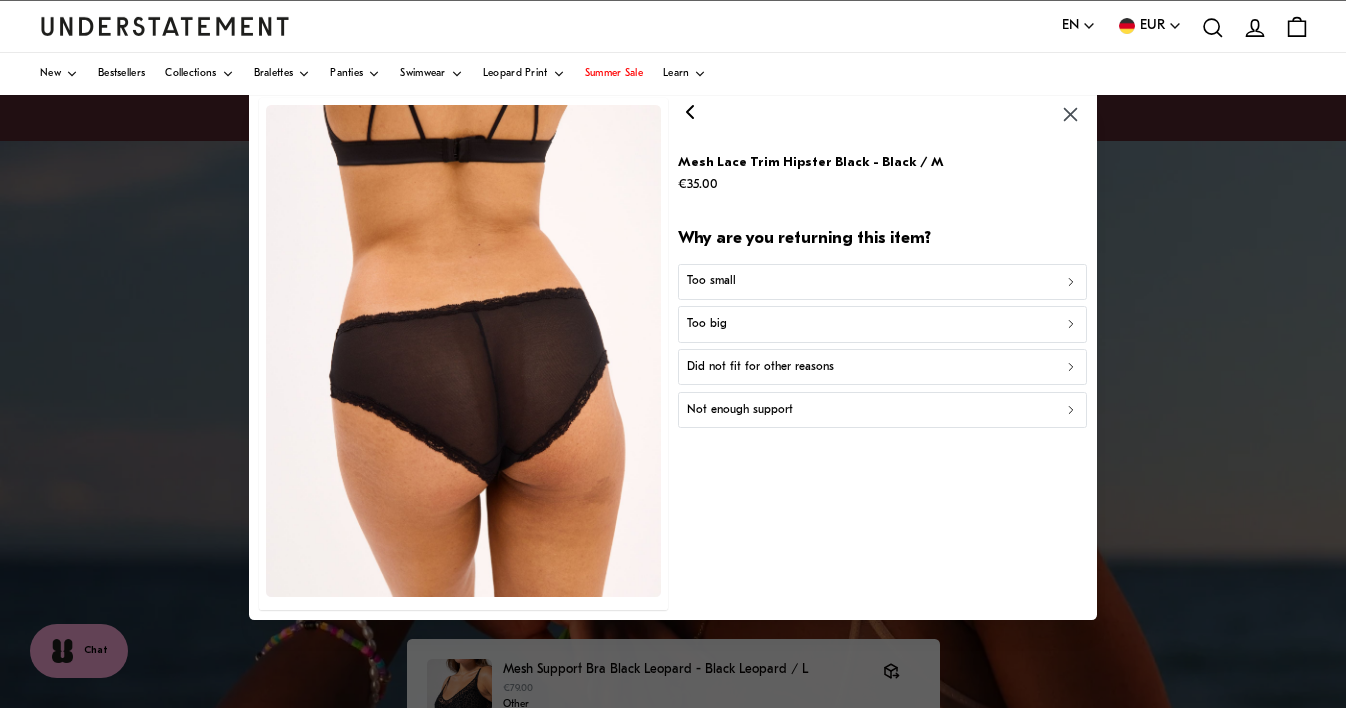 click 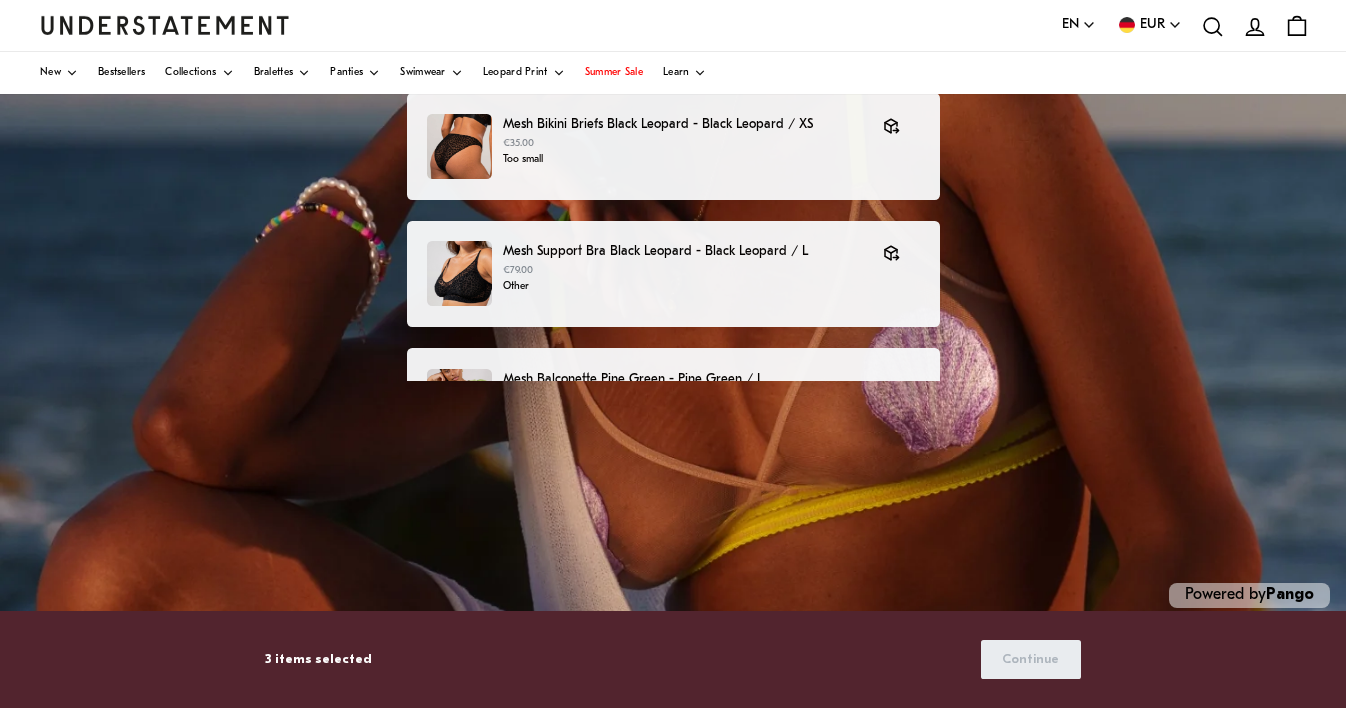 scroll, scrollTop: 433, scrollLeft: 0, axis: vertical 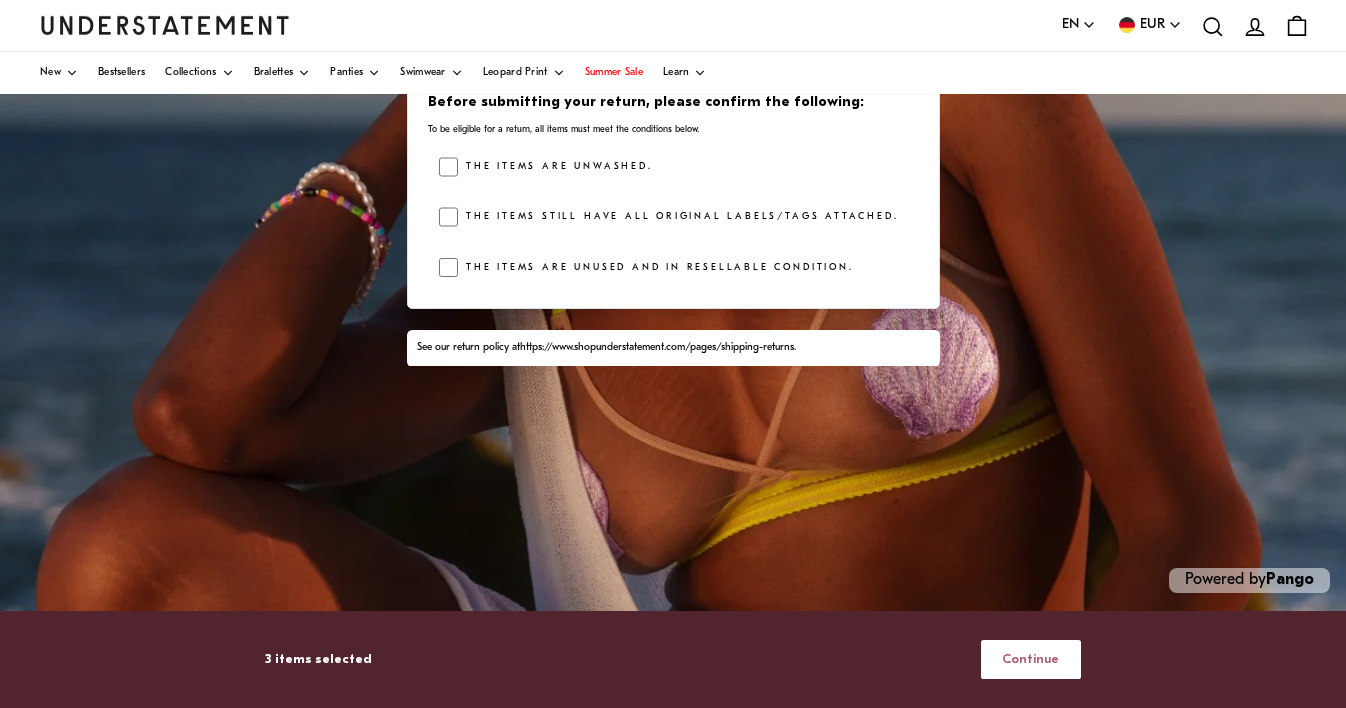 click on "Continue" at bounding box center (1030, 659) 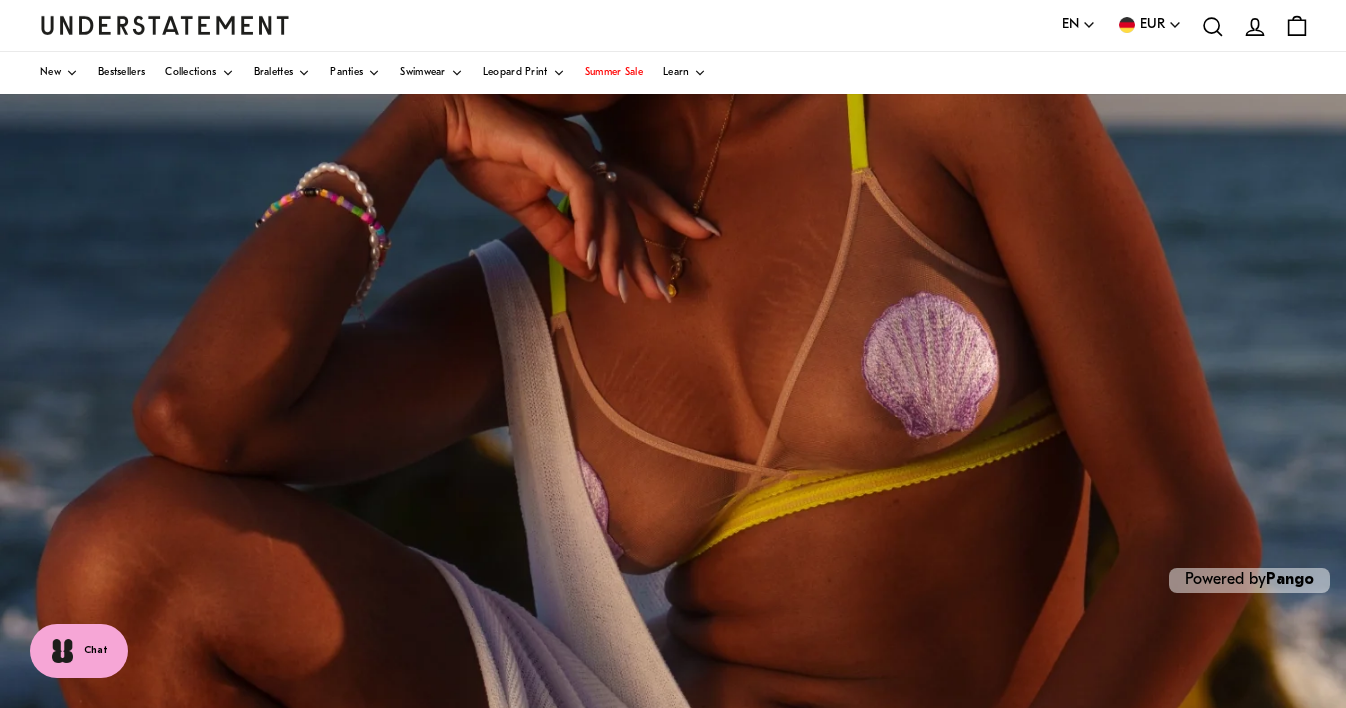scroll, scrollTop: 0, scrollLeft: 0, axis: both 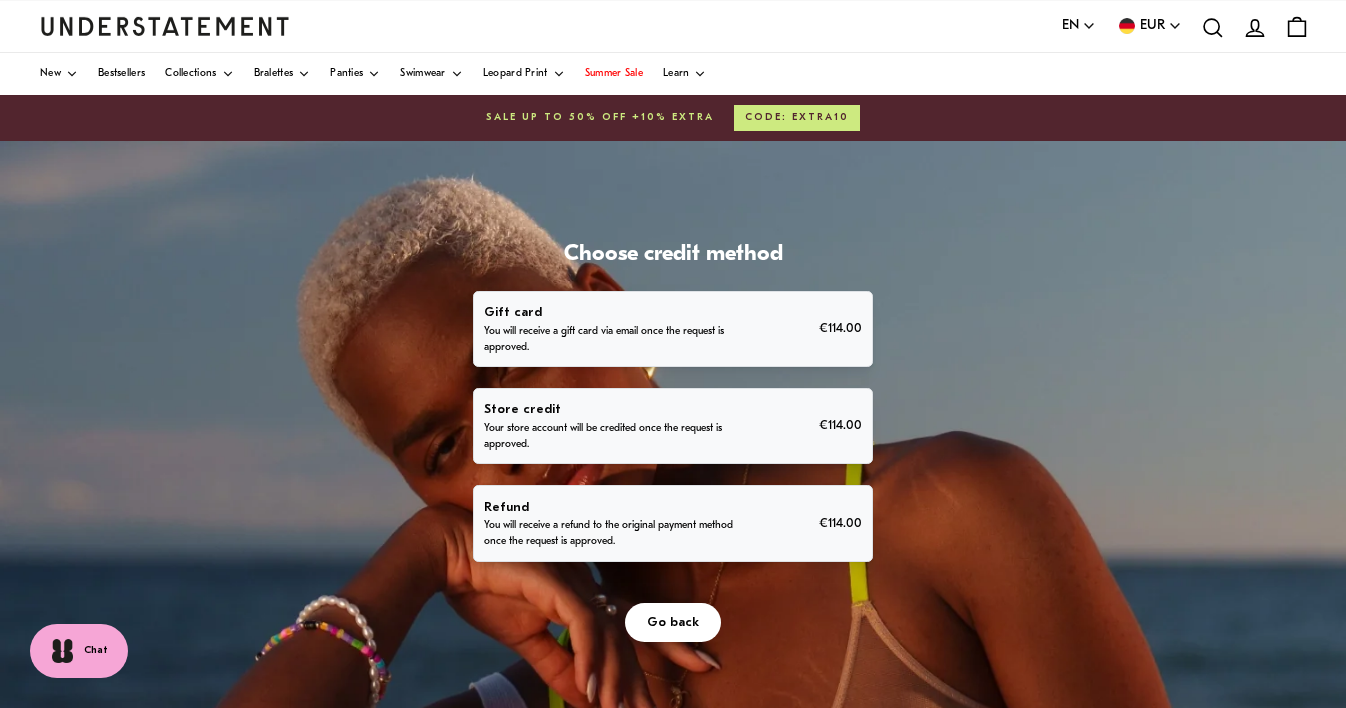 click on "You will receive a refund to the original payment method once the request is approved." at bounding box center (609, 534) 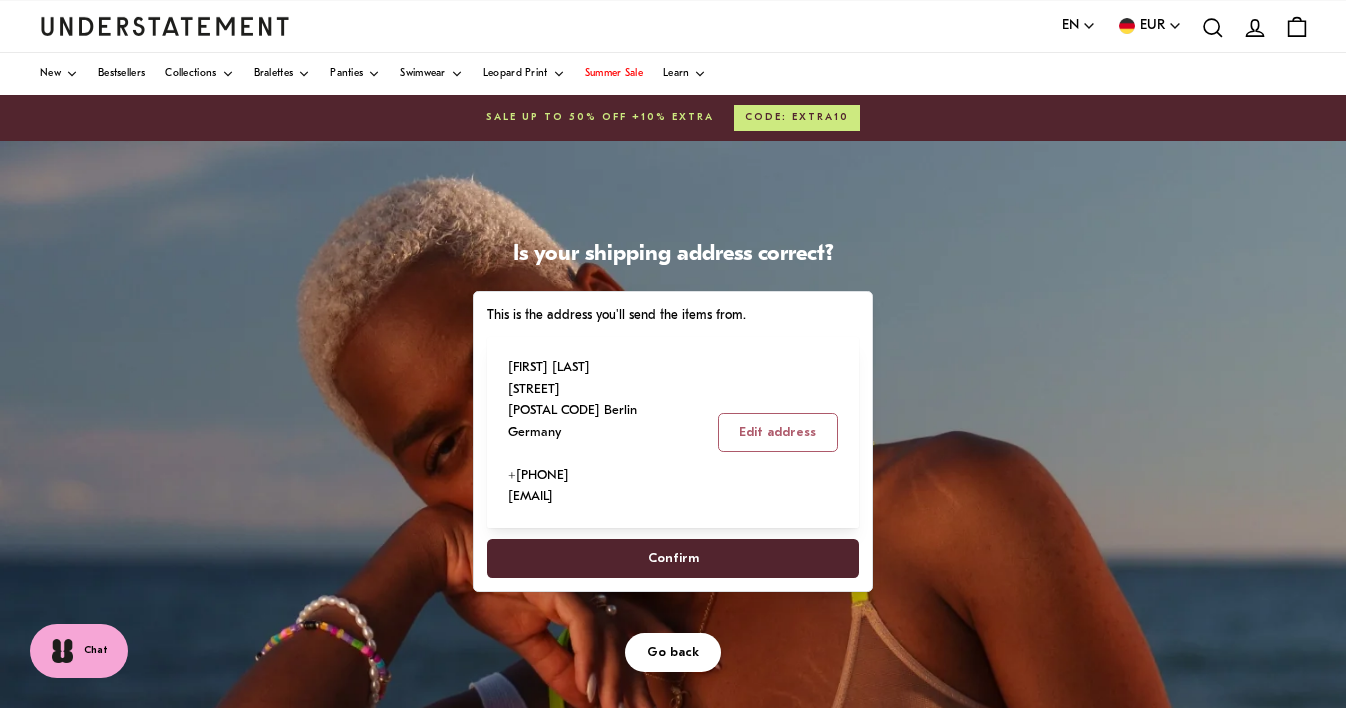 click on "Edit address" at bounding box center (777, 432) 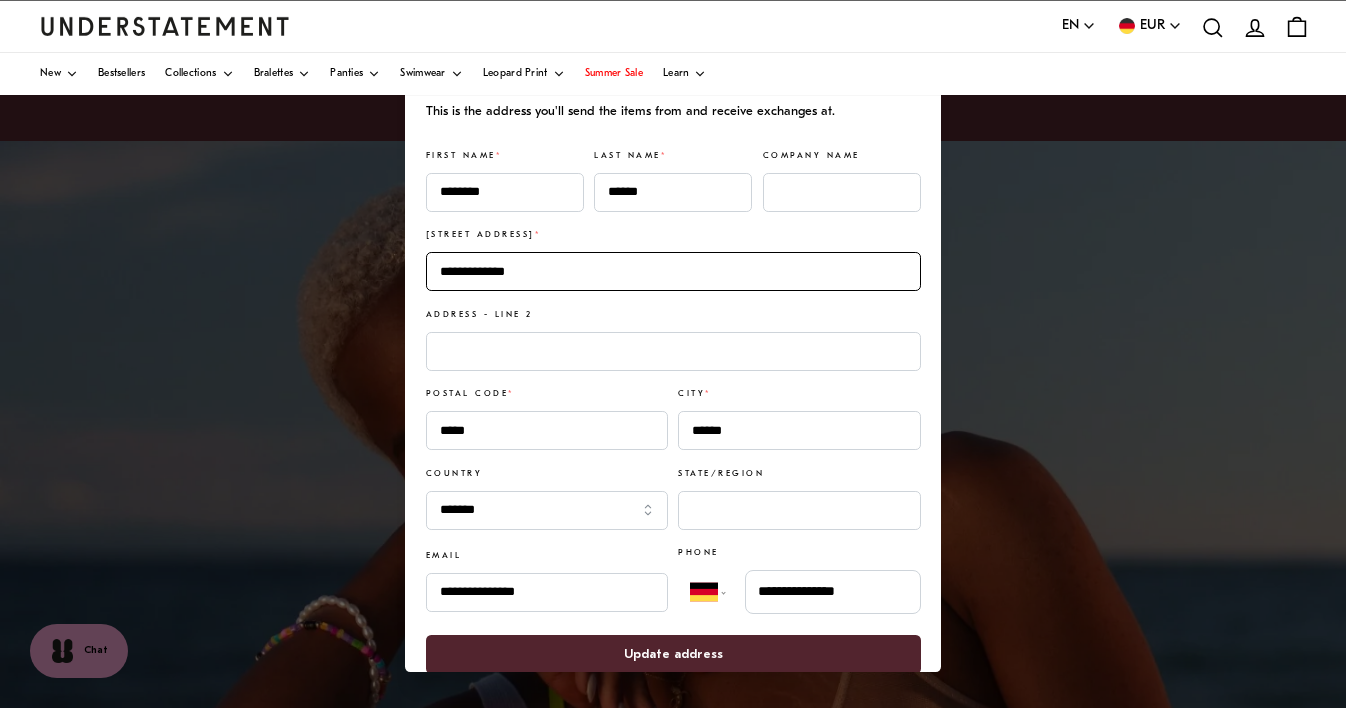 click on "**********" at bounding box center (673, 272) 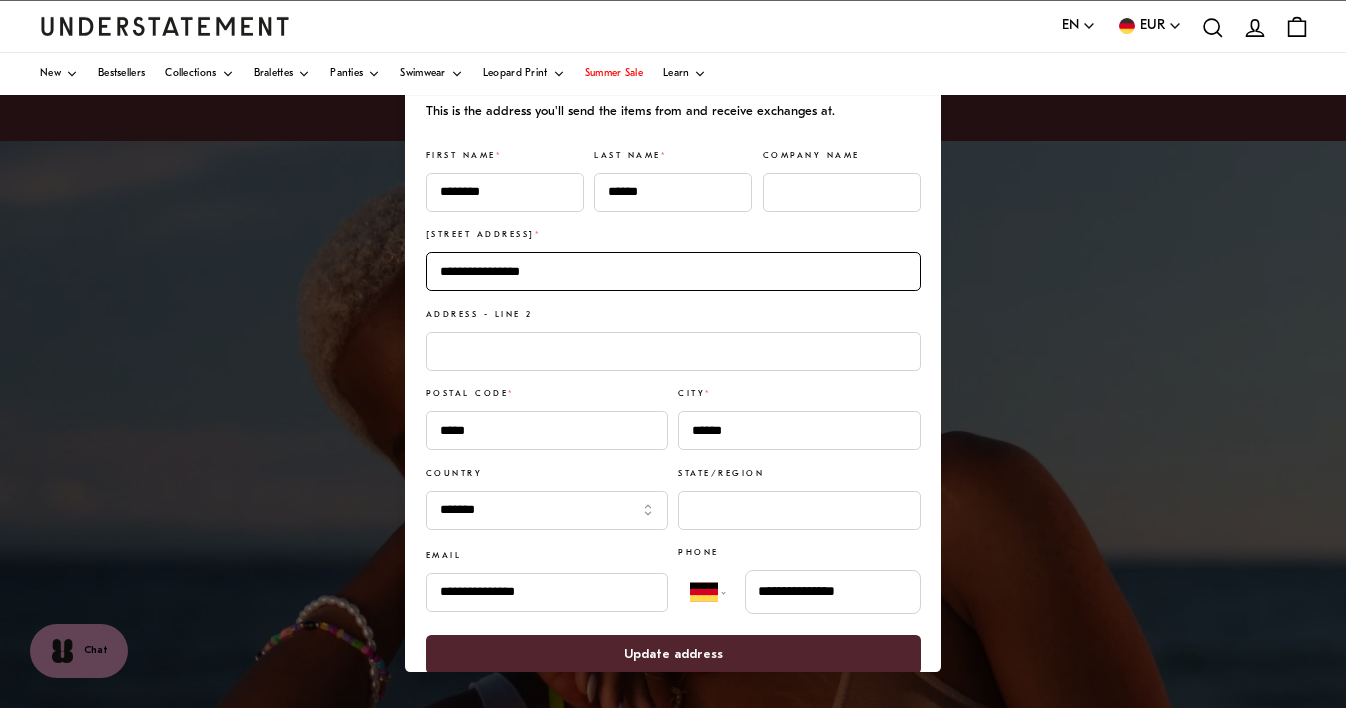 type on "**********" 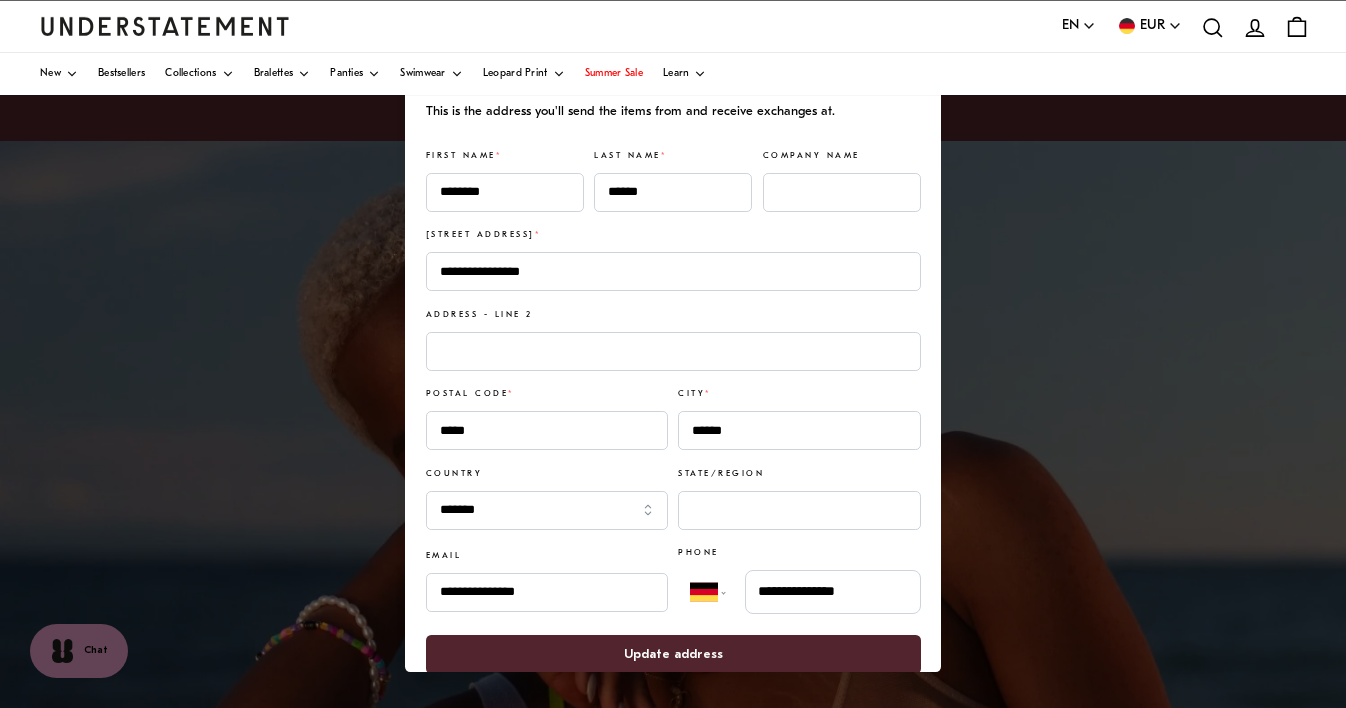 click on "**********" at bounding box center (673, 398) 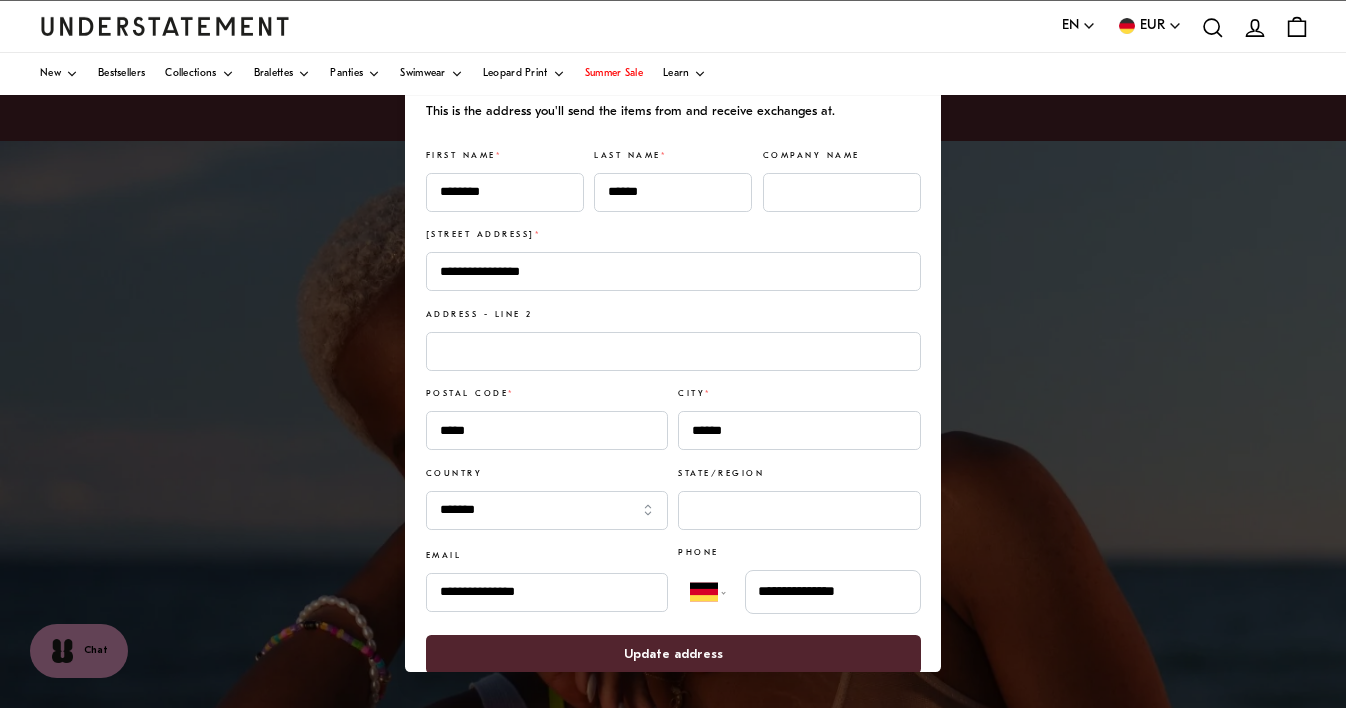 scroll, scrollTop: 25, scrollLeft: 0, axis: vertical 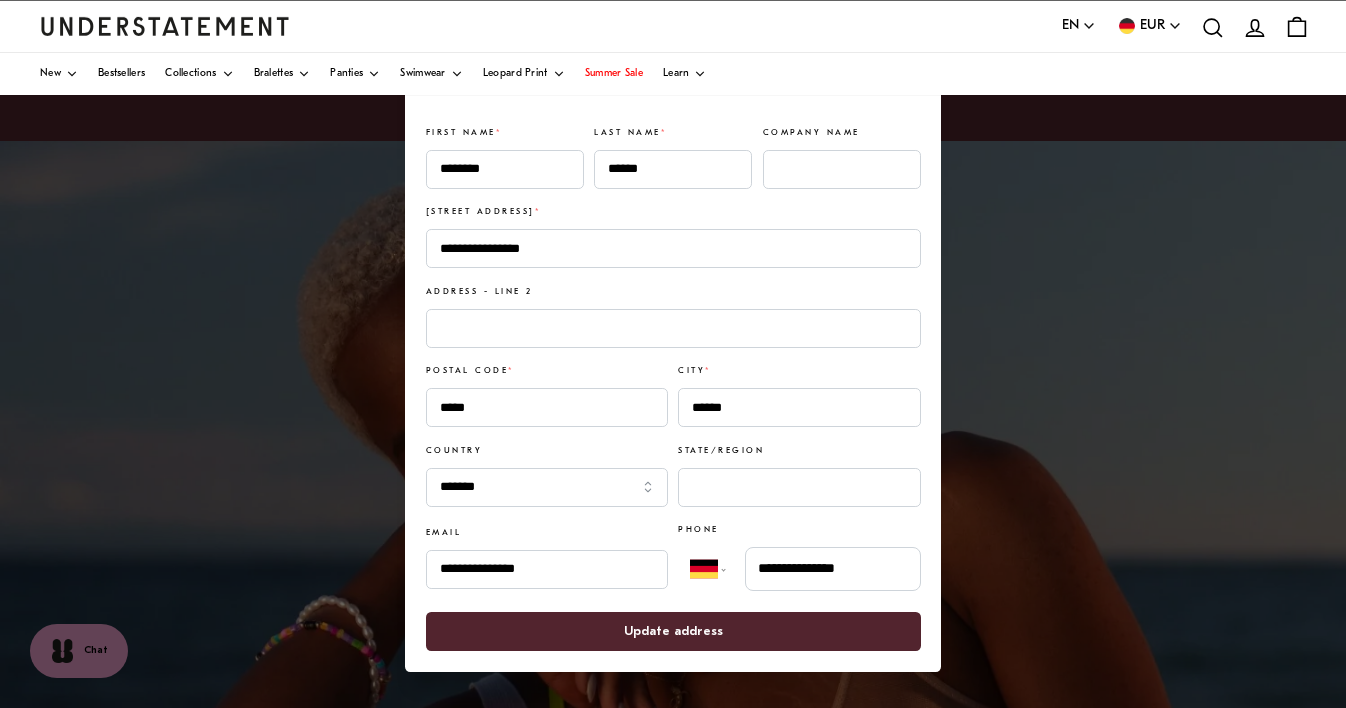 click on "Update address" at bounding box center (672, 631) 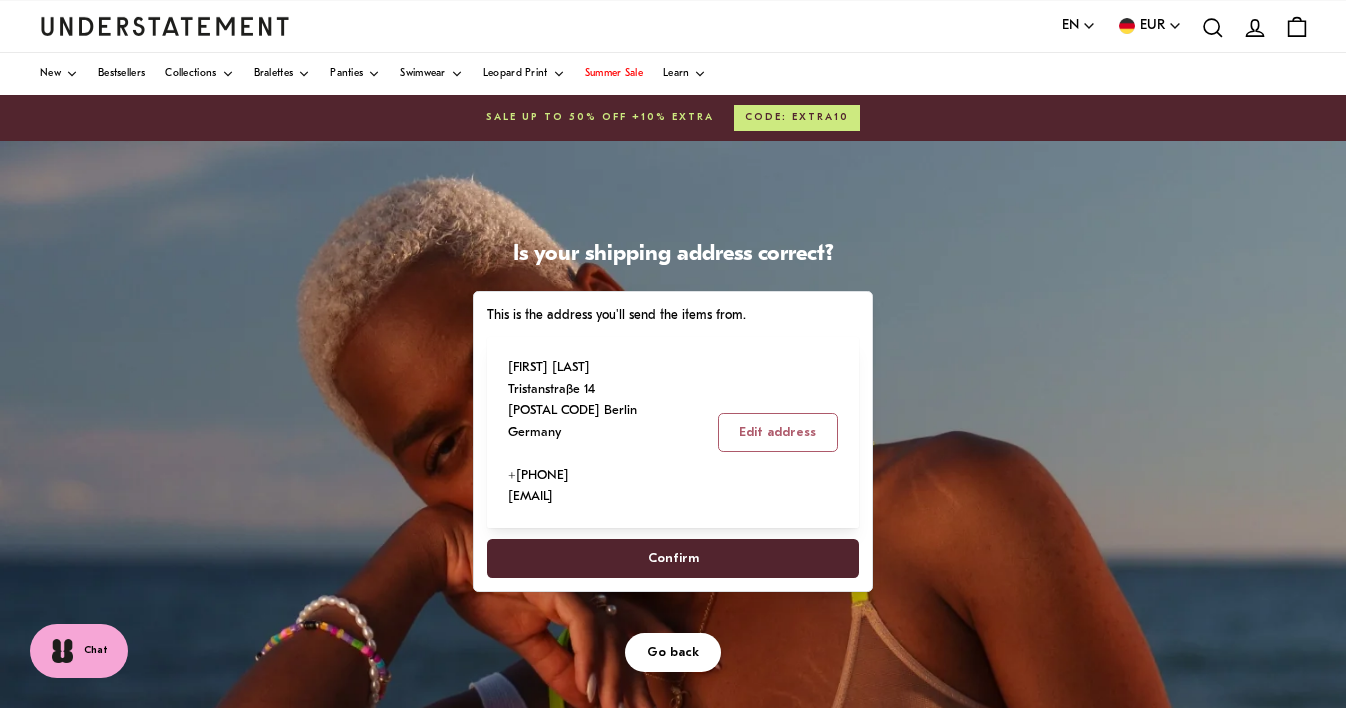 click on "Confirm" at bounding box center (673, 558) 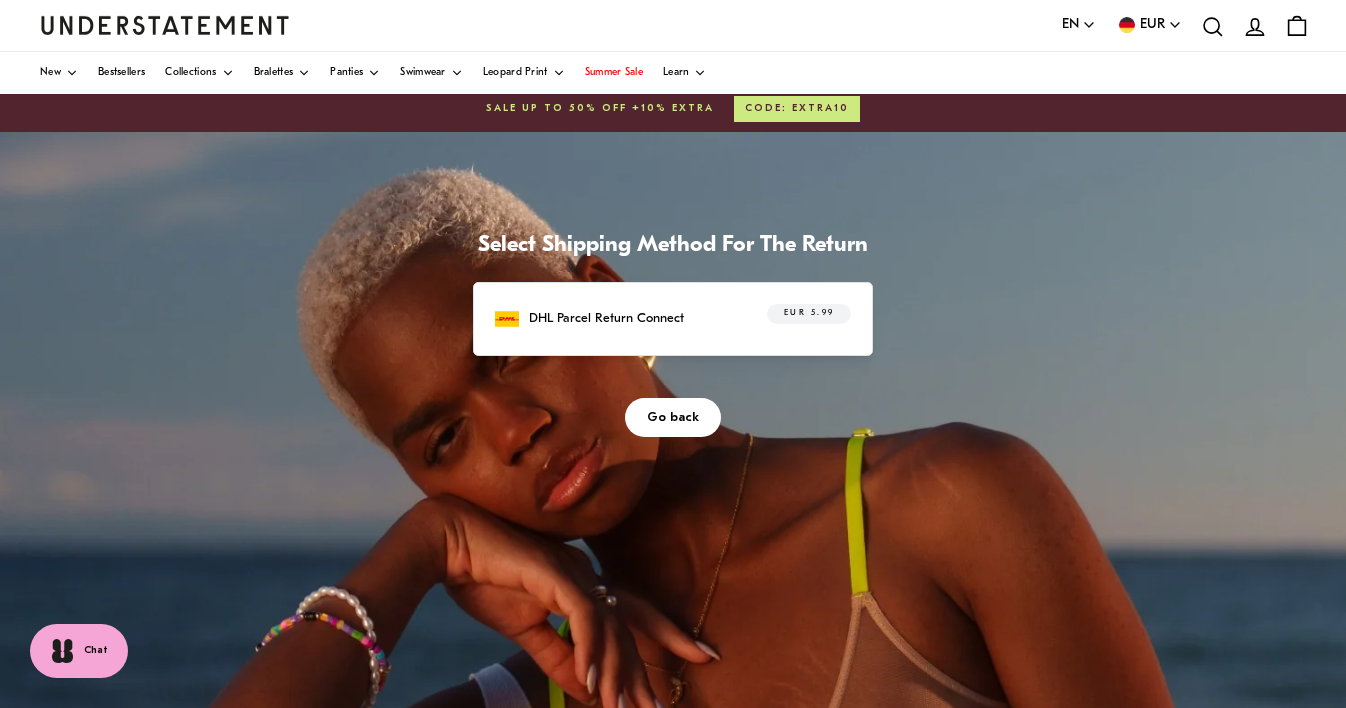 scroll, scrollTop: 0, scrollLeft: 0, axis: both 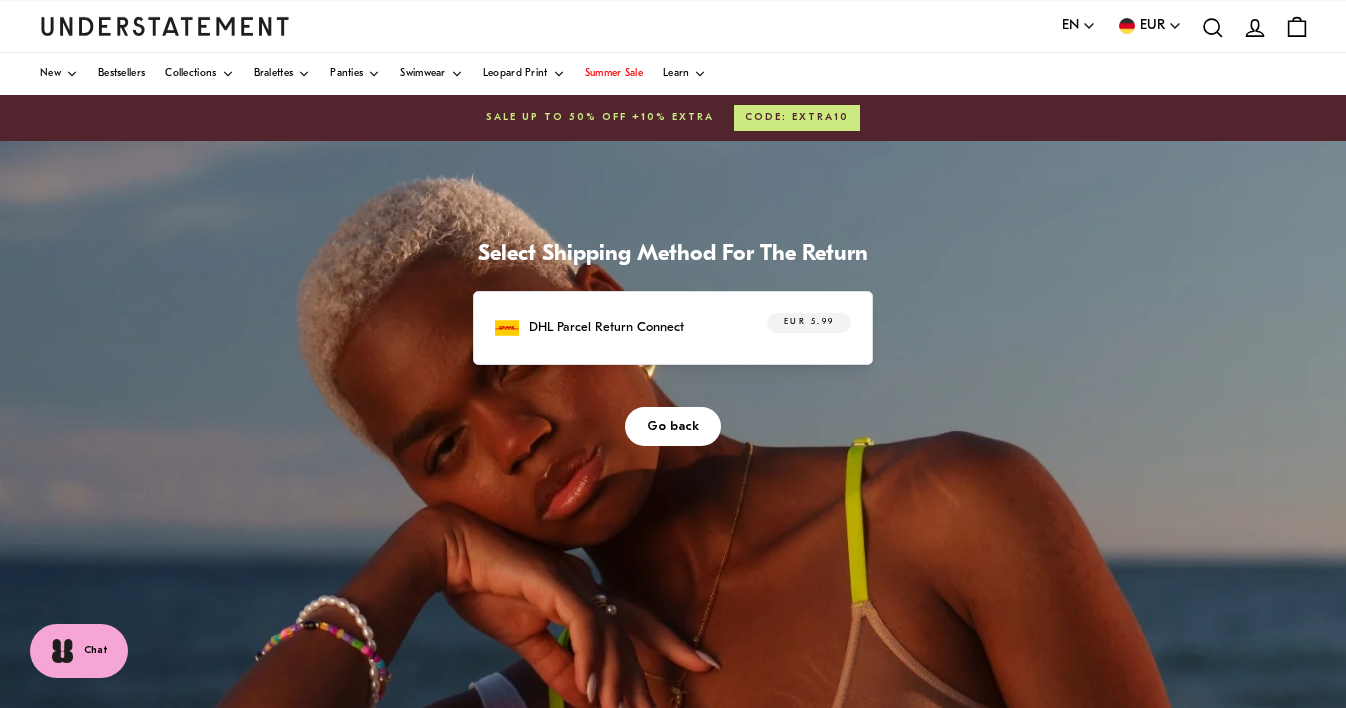 click on "DHL Parcel Return Connect" at bounding box center [606, 327] 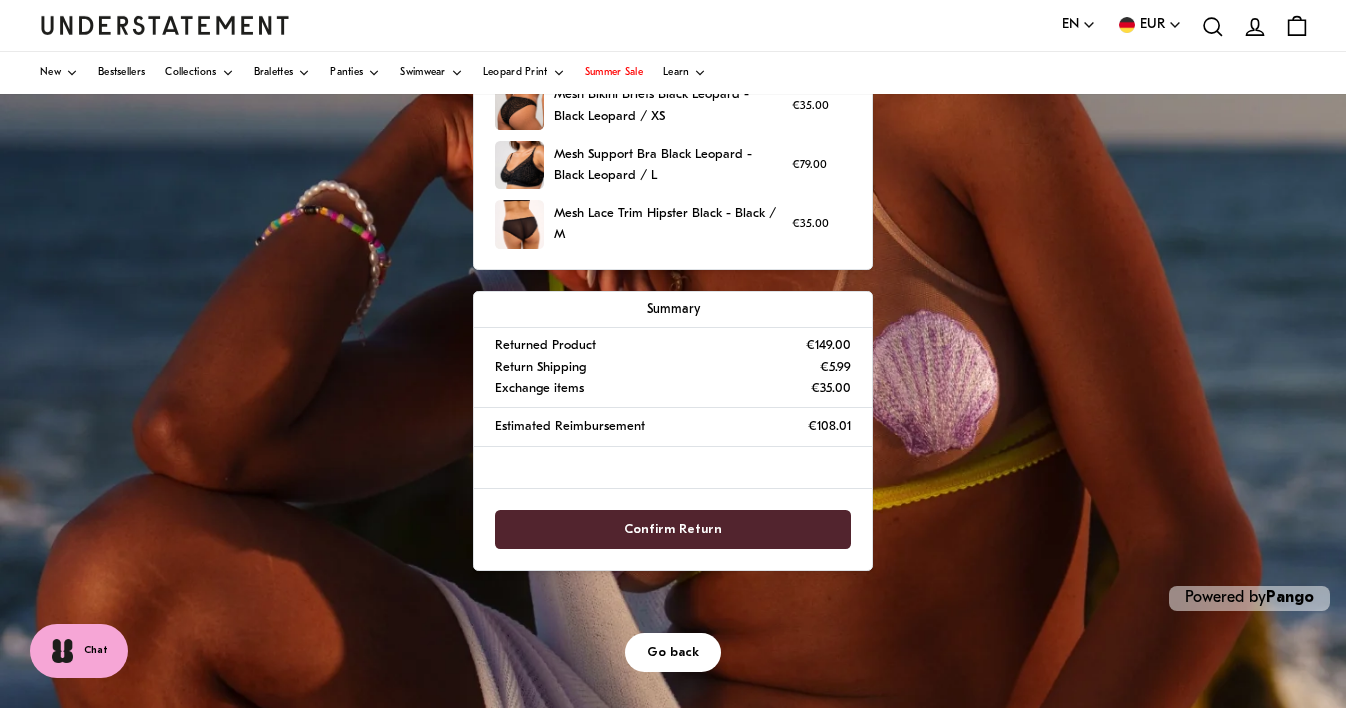 scroll, scrollTop: 433, scrollLeft: 0, axis: vertical 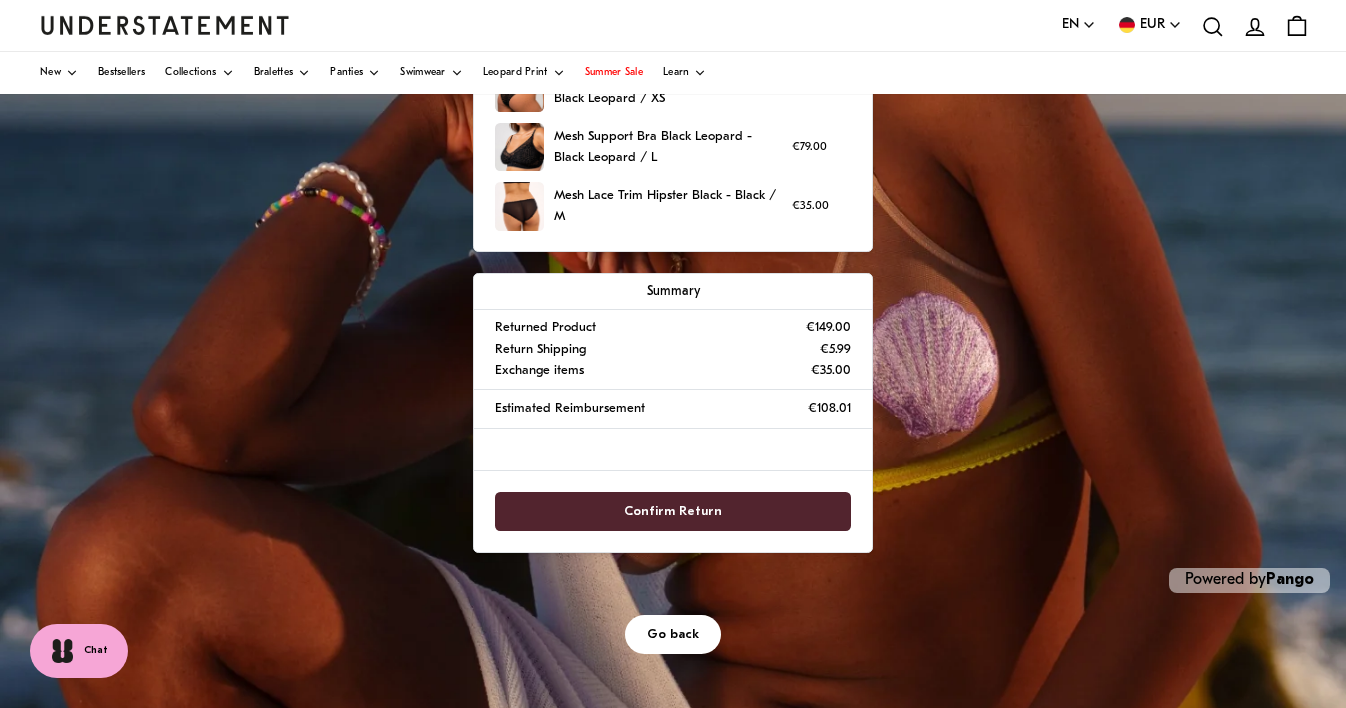 click on "Confirm Return" at bounding box center (673, 511) 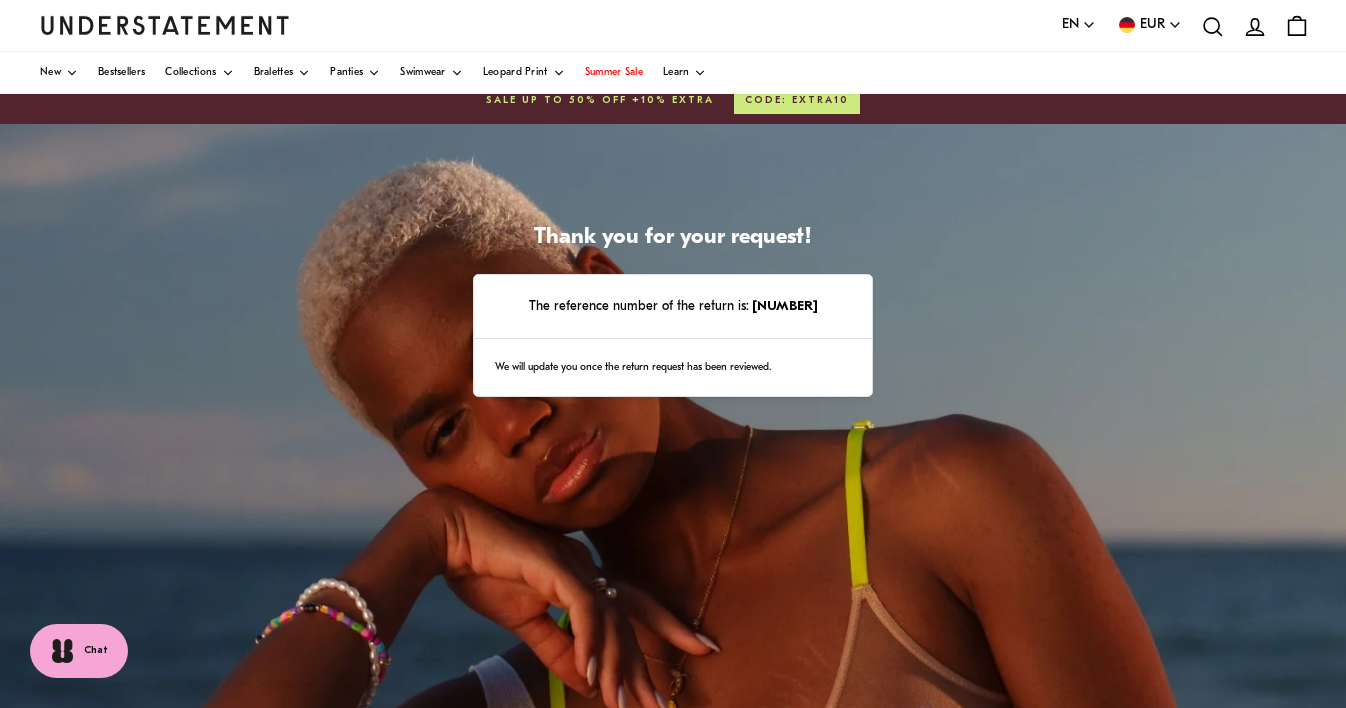 scroll, scrollTop: 0, scrollLeft: 0, axis: both 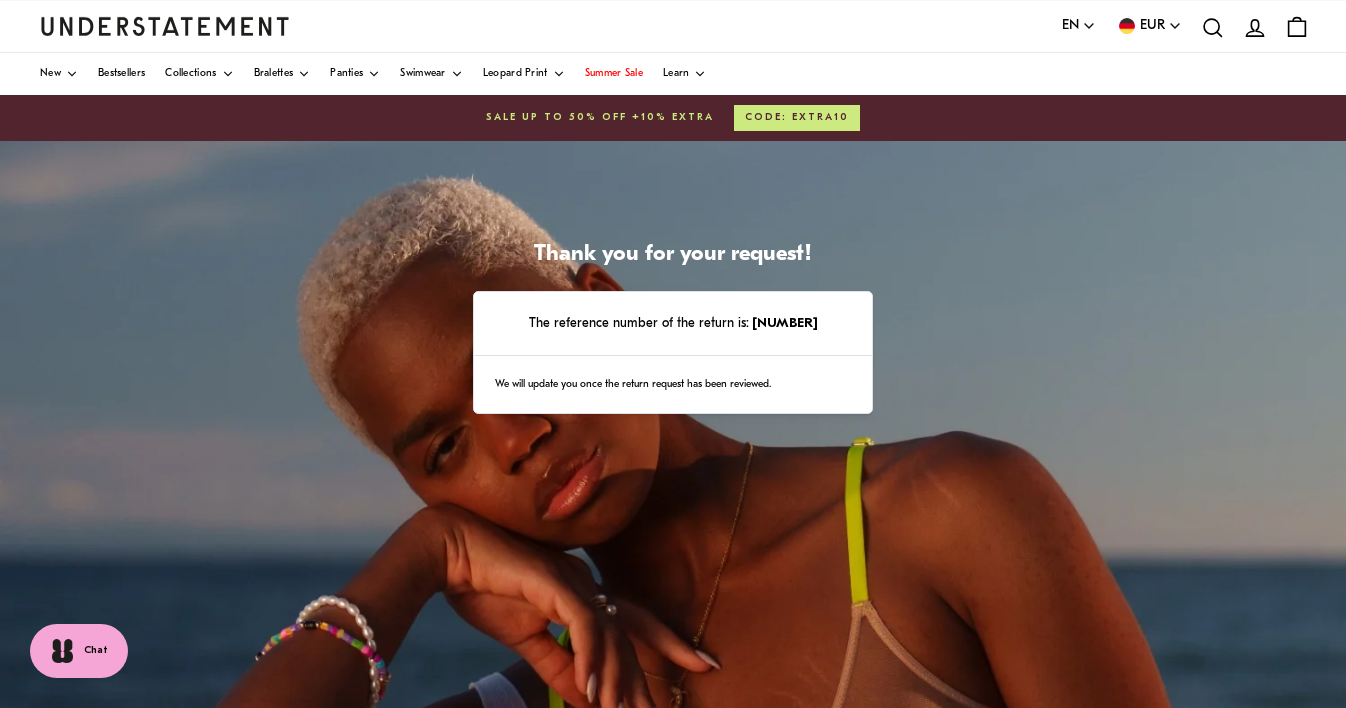 click on "Language
EN
English
Deutsch
Svenska
Currency
EUR
Åland Islands (EUR)
Albania (EUR)
Andorra (EUR)" at bounding box center [673, 26] 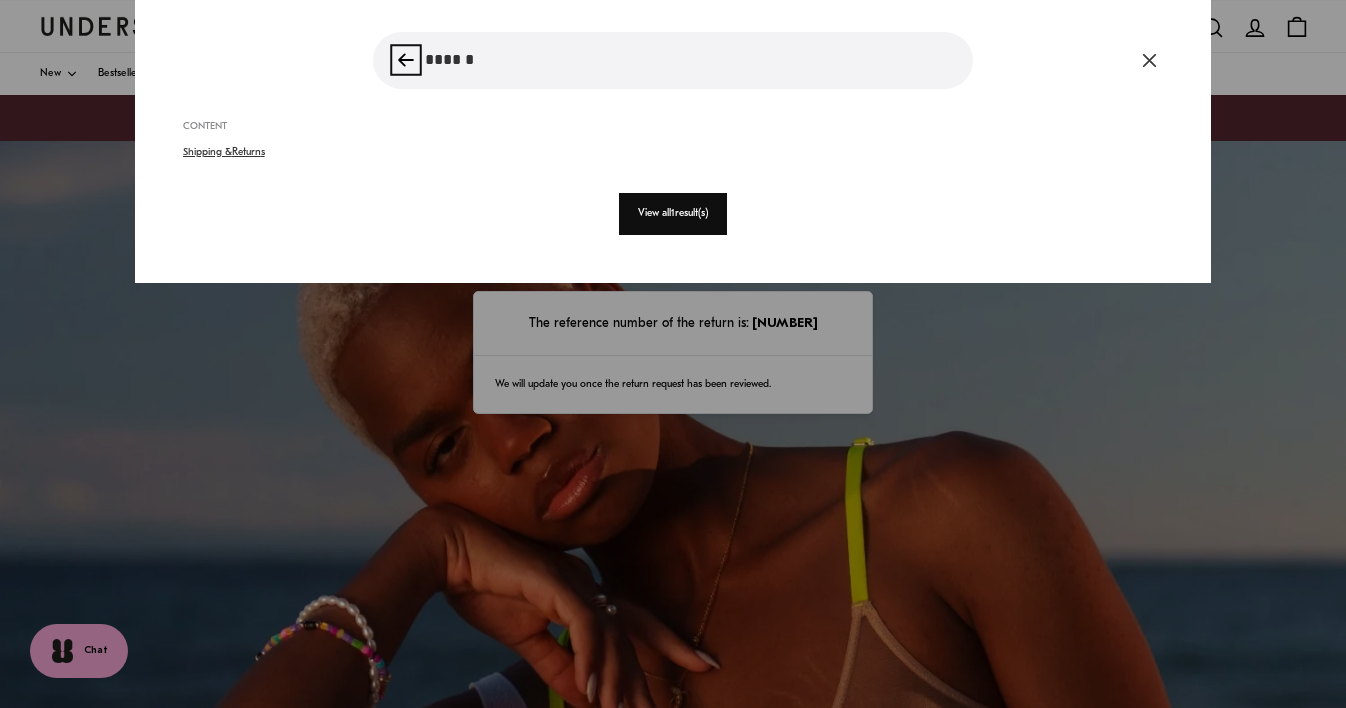 type on "******" 